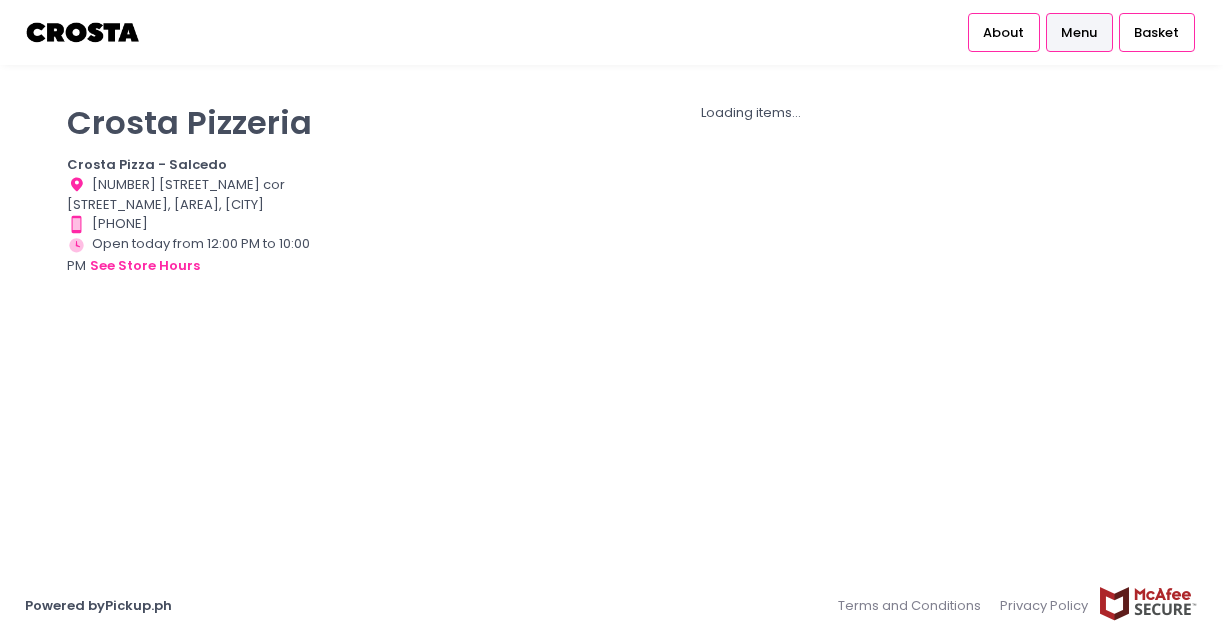 scroll, scrollTop: 0, scrollLeft: 0, axis: both 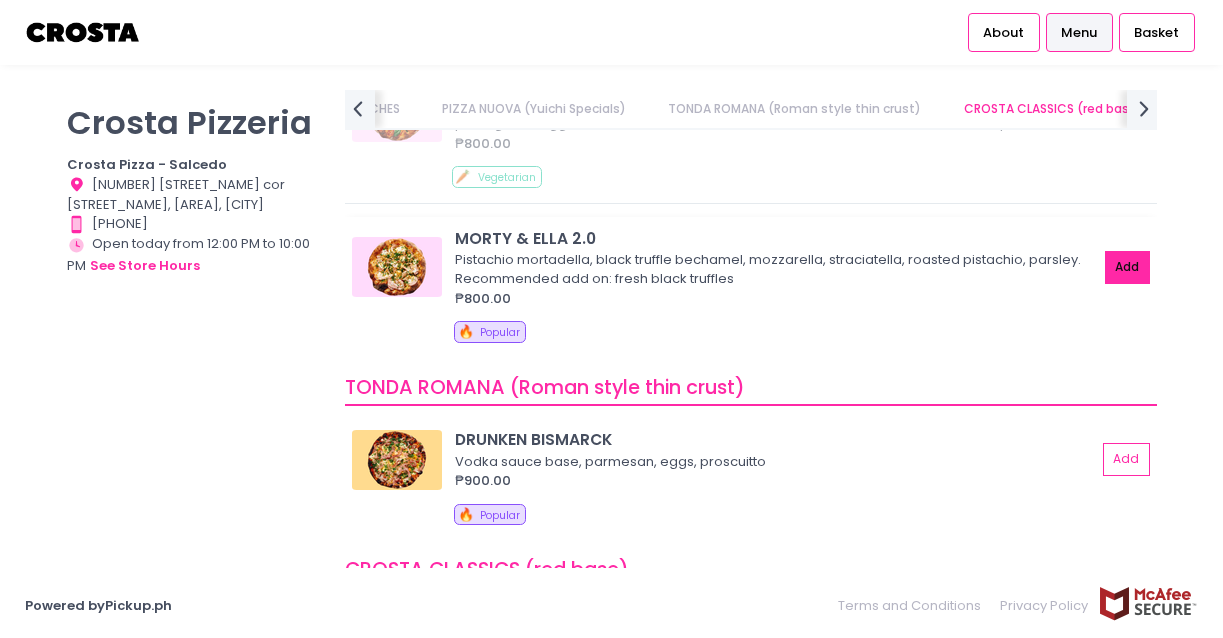 click on "Add" at bounding box center (1128, 267) 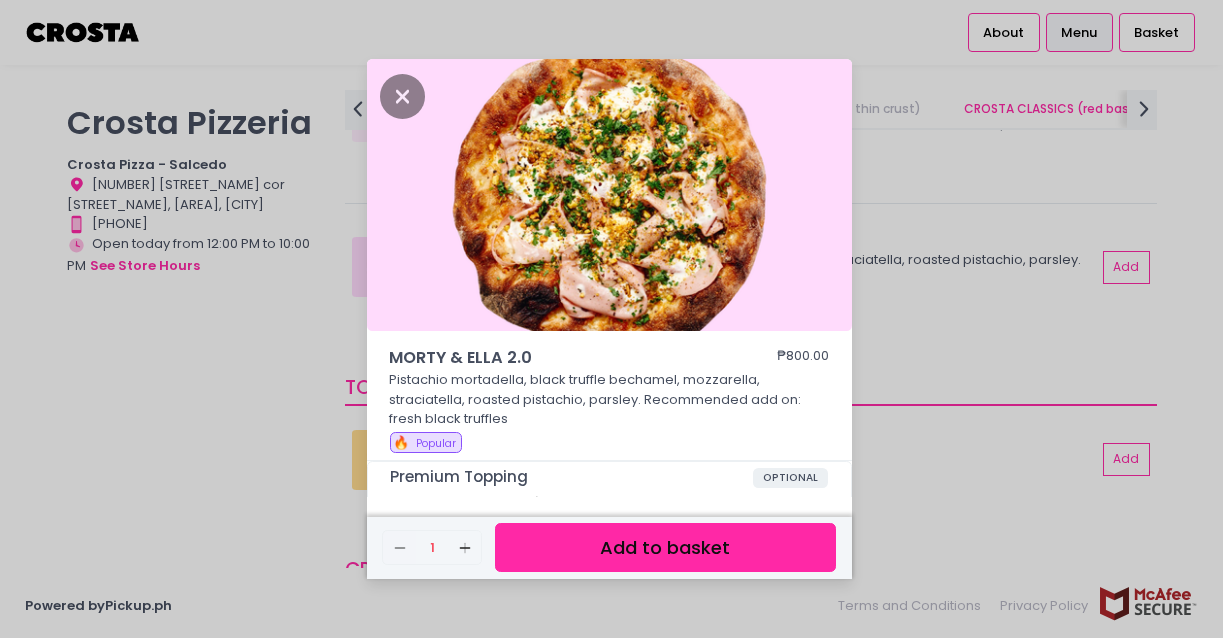 click on "Add to basket" at bounding box center [665, 547] 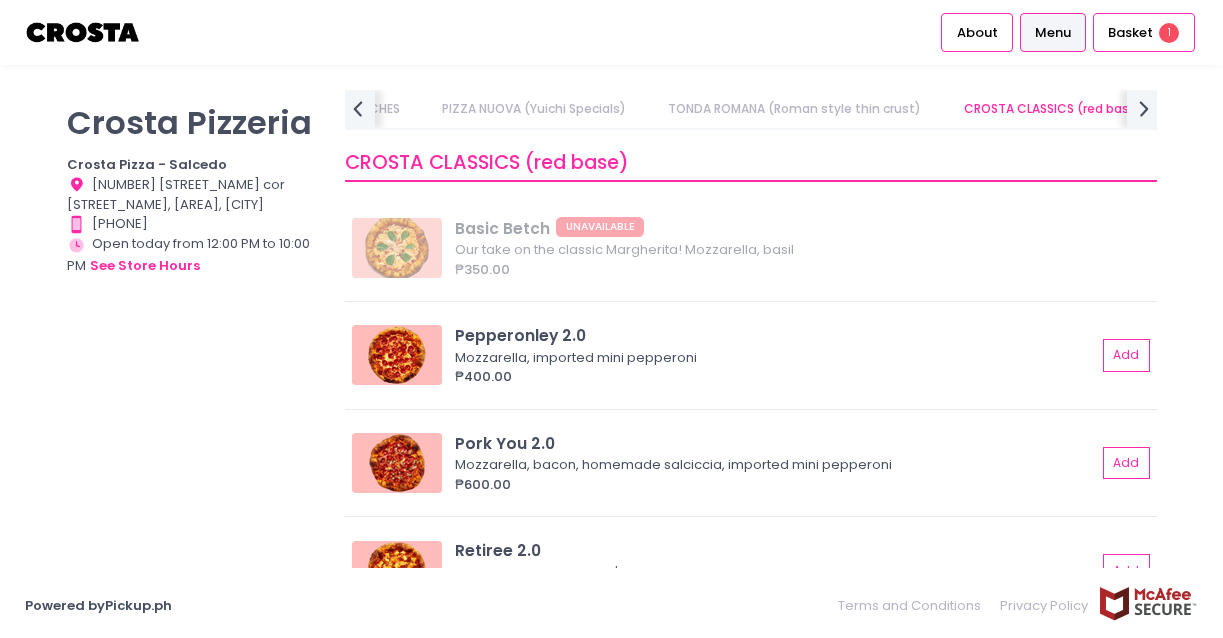 scroll, scrollTop: 914, scrollLeft: 0, axis: vertical 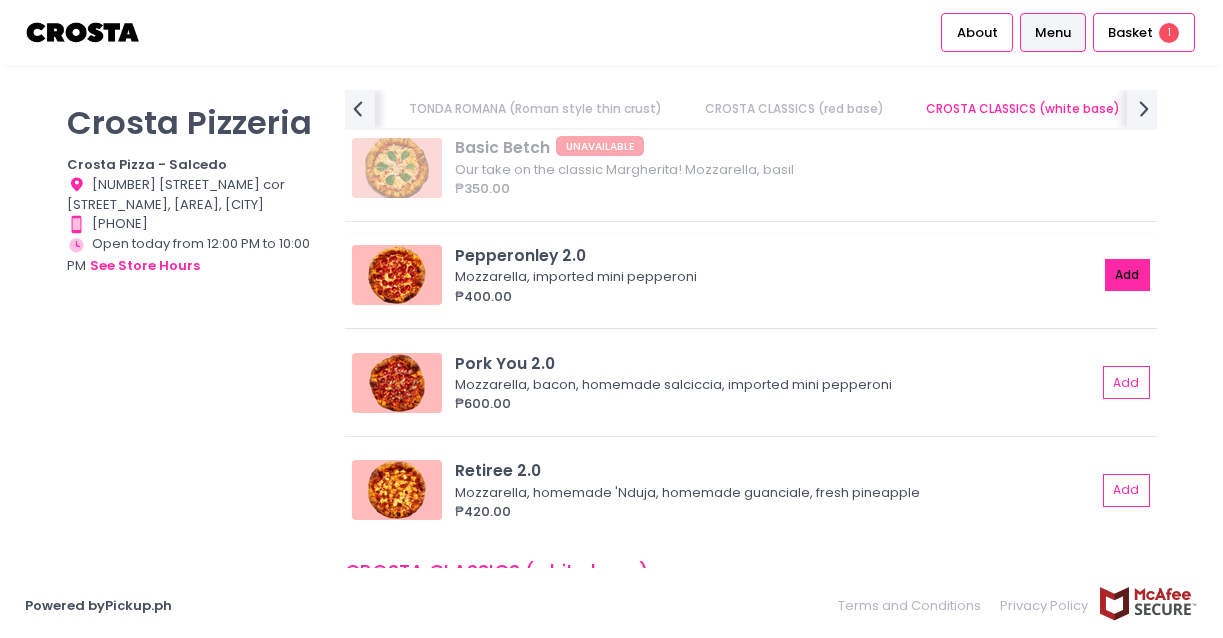 click on "Add" at bounding box center (1128, 275) 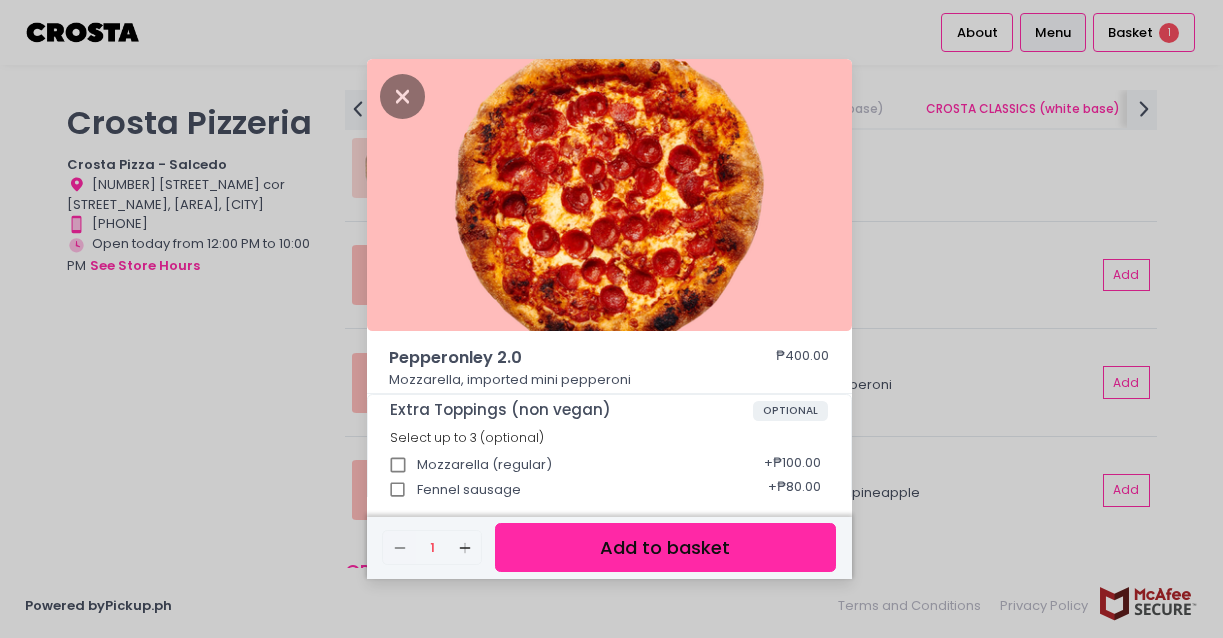 click on "Add to basket" at bounding box center (665, 547) 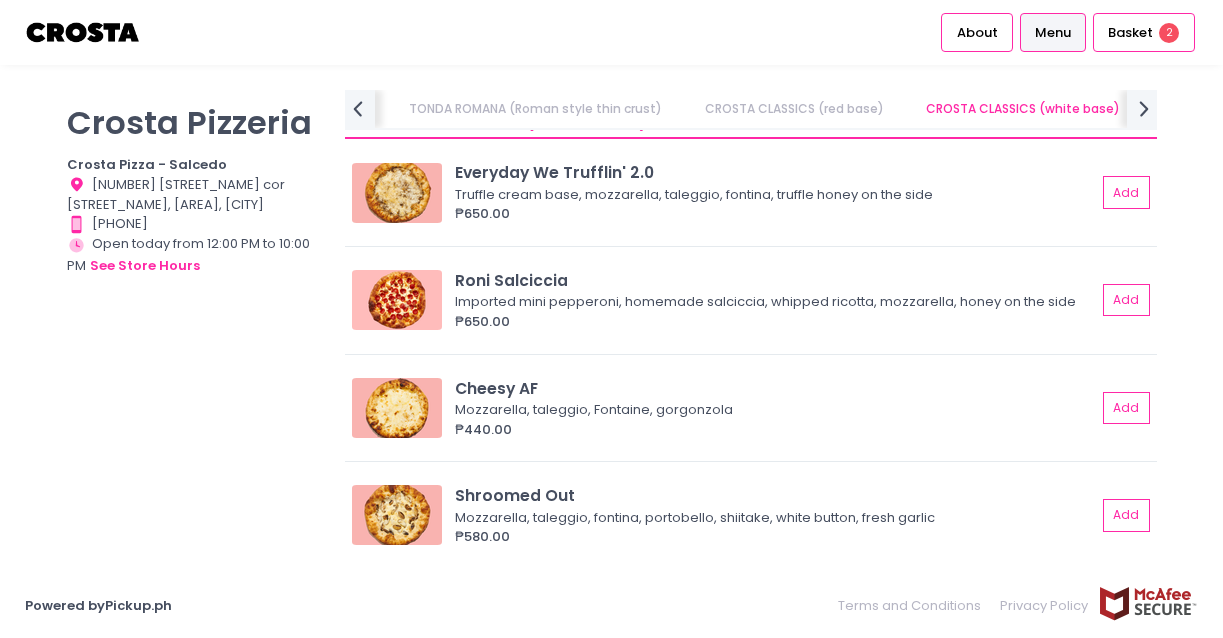 scroll, scrollTop: 1404, scrollLeft: 0, axis: vertical 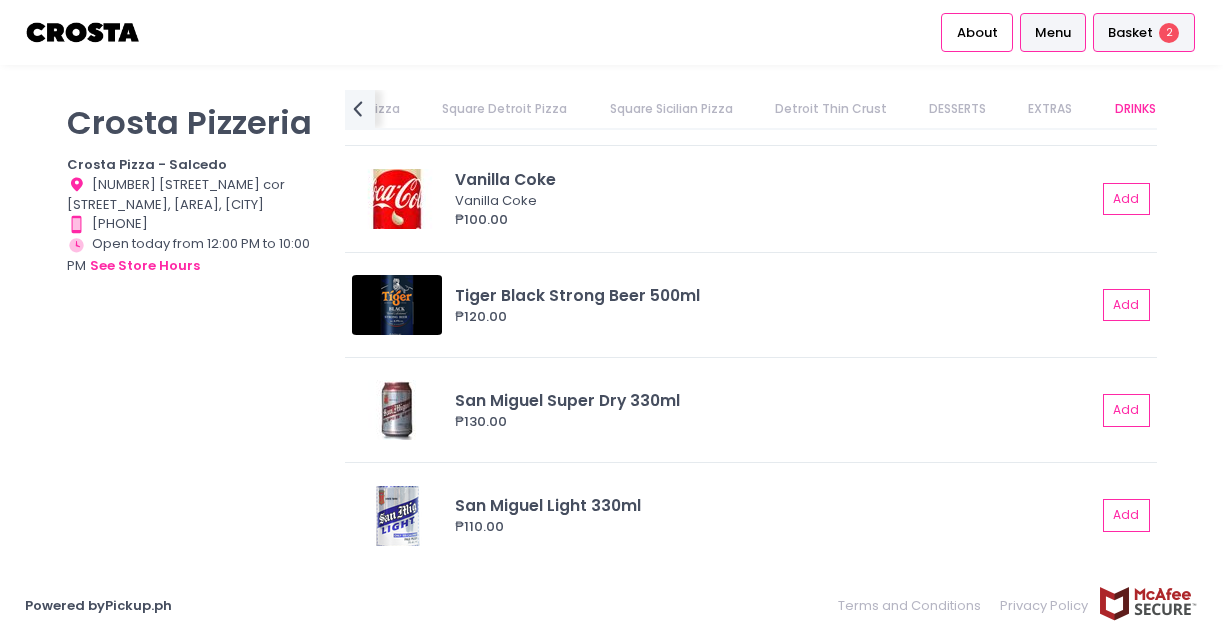 click on "Basket" at bounding box center [1130, 33] 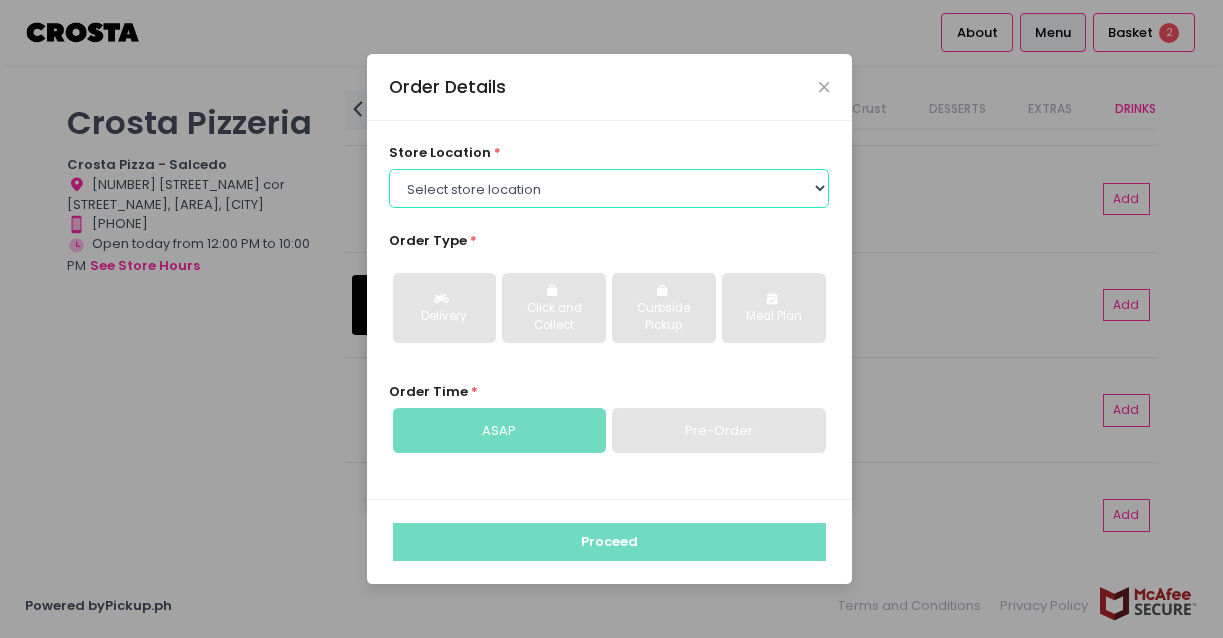 click on "Select store location Crosta Pizza - Salcedo  Crosta Pizza - San Juan" at bounding box center [609, 188] 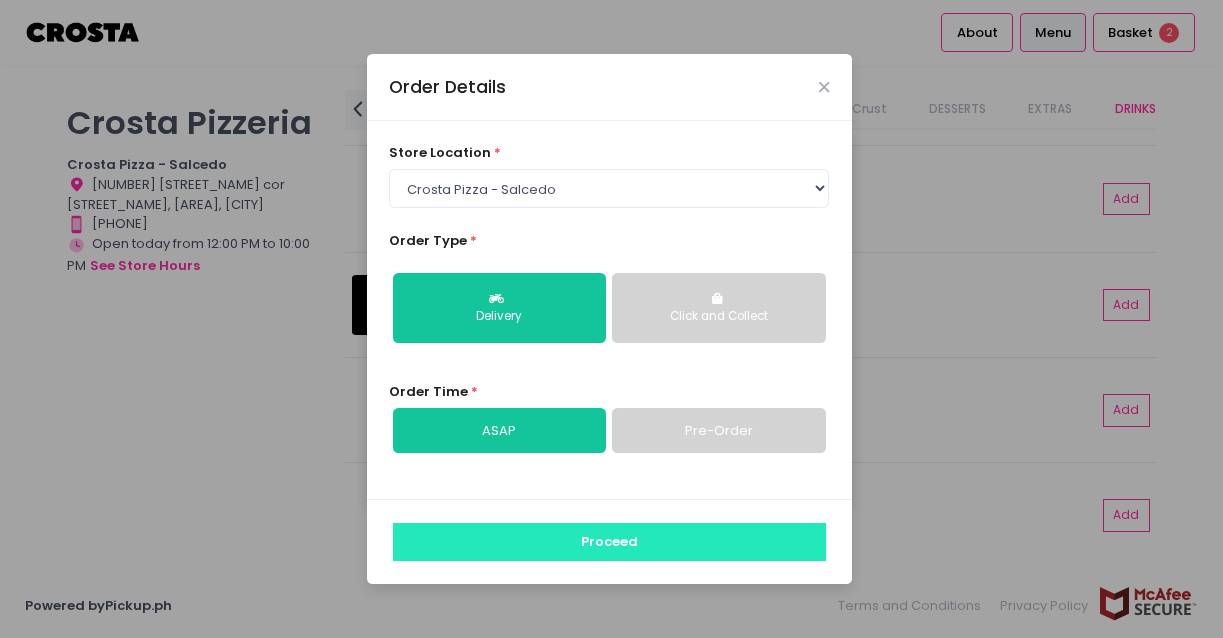 click on "Proceed" at bounding box center (609, 542) 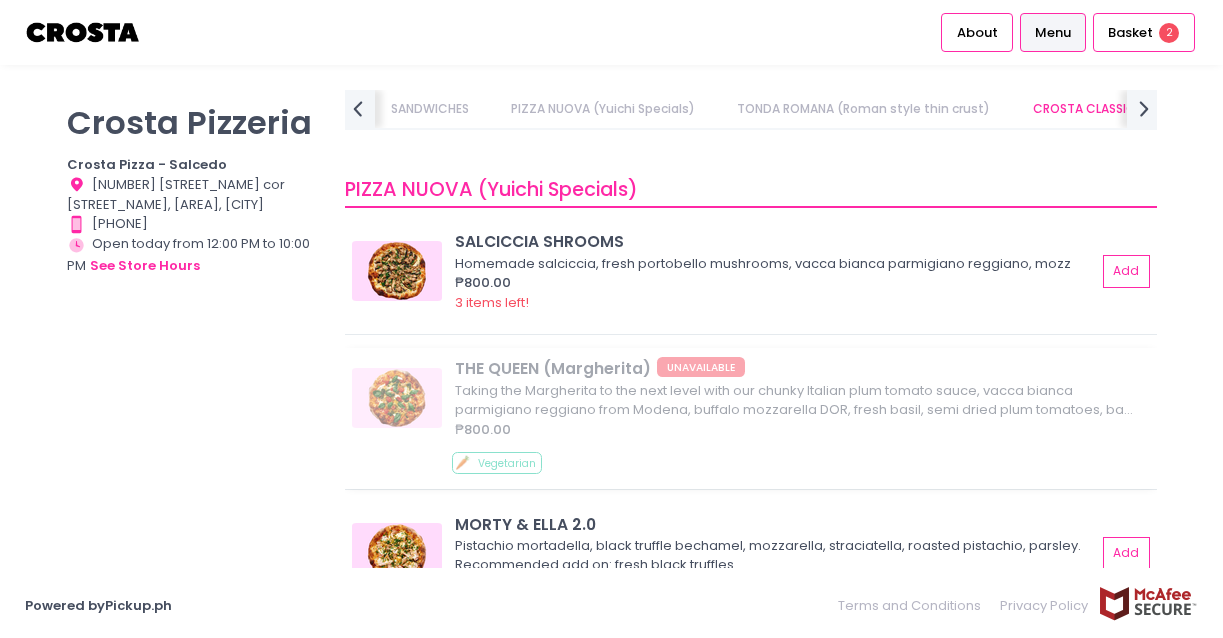 scroll, scrollTop: 678, scrollLeft: 0, axis: vertical 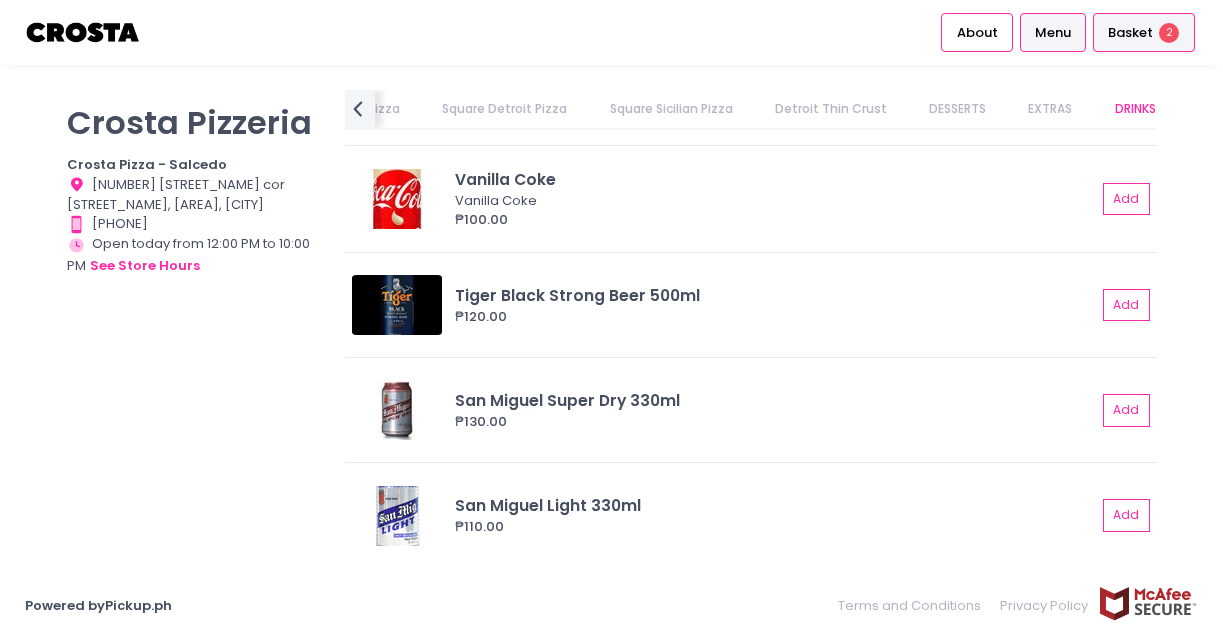 click on "Basket 2" at bounding box center (1144, 32) 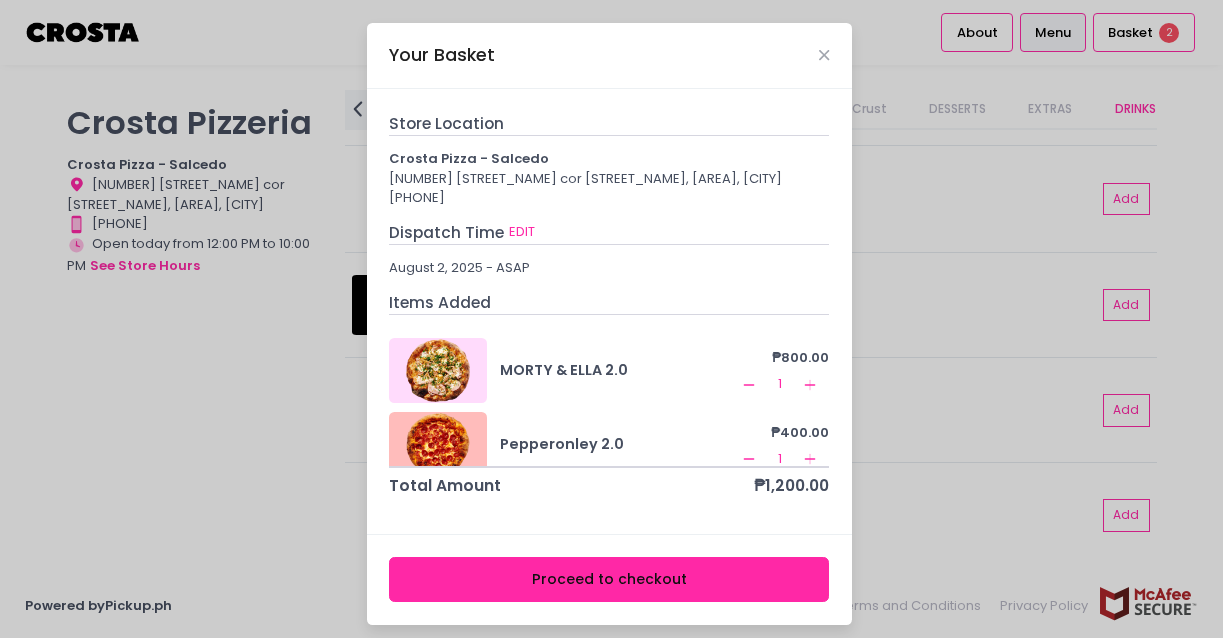 click on "Proceed to checkout" at bounding box center (609, 579) 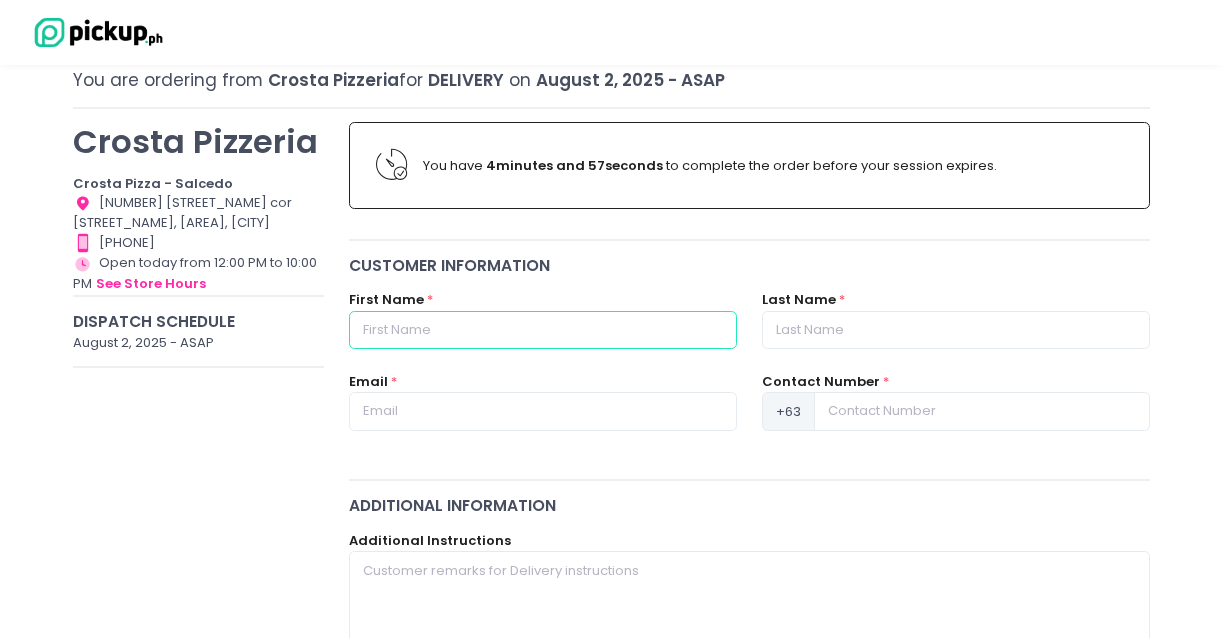 click at bounding box center (543, 330) 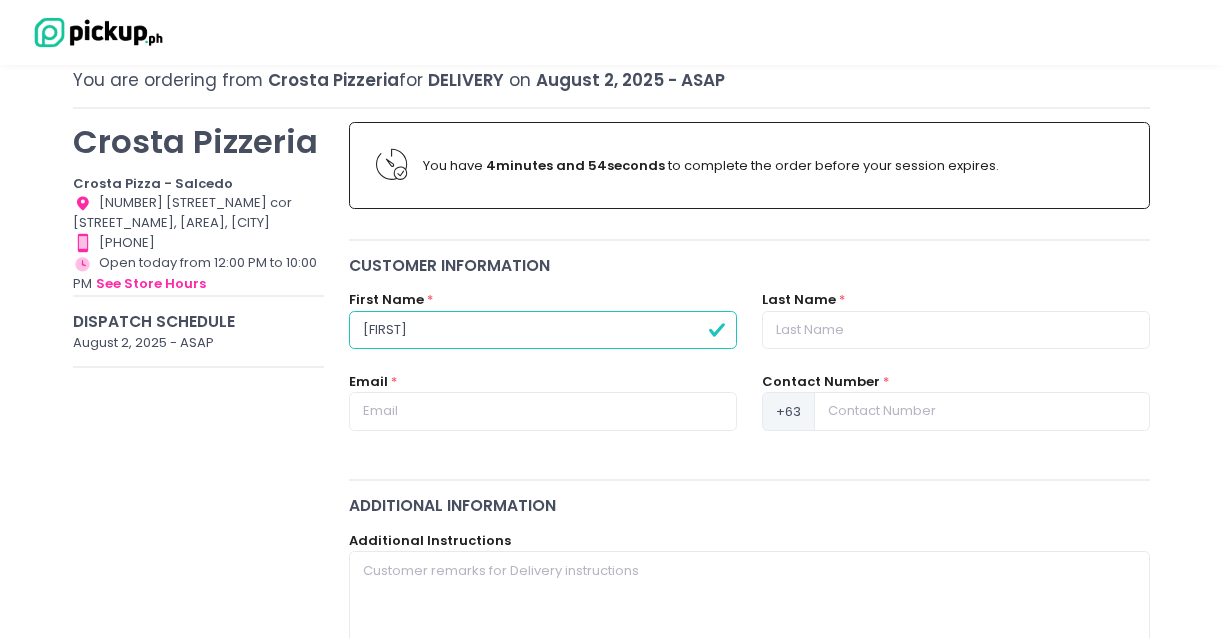 type on "[FIRST]" 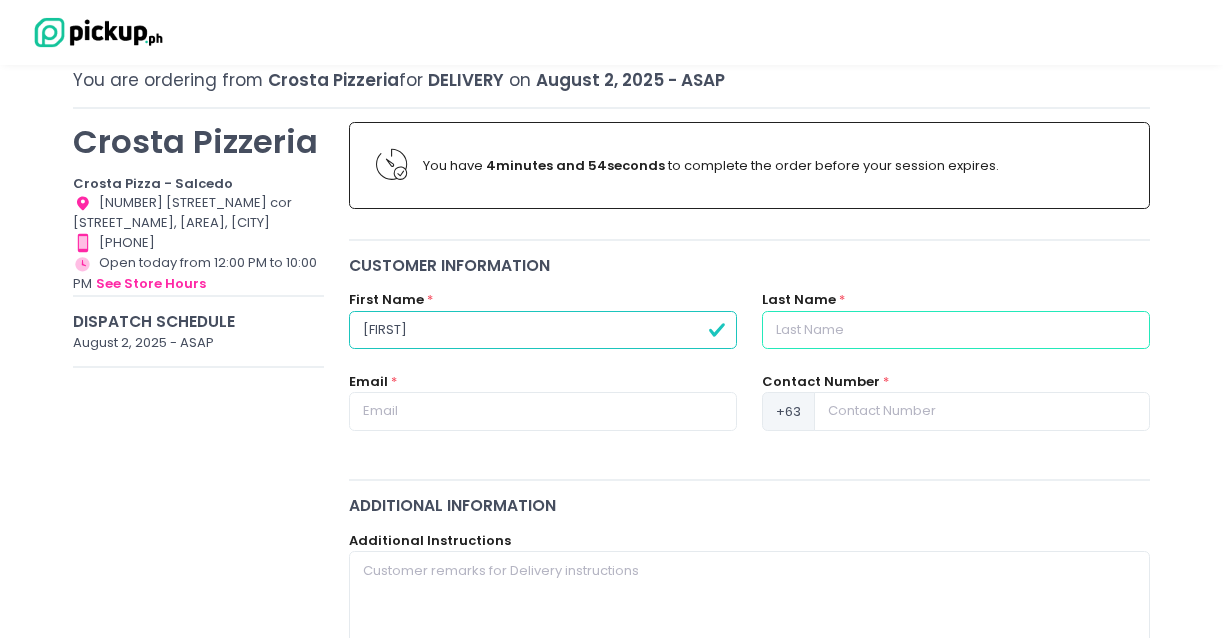 click at bounding box center (956, 330) 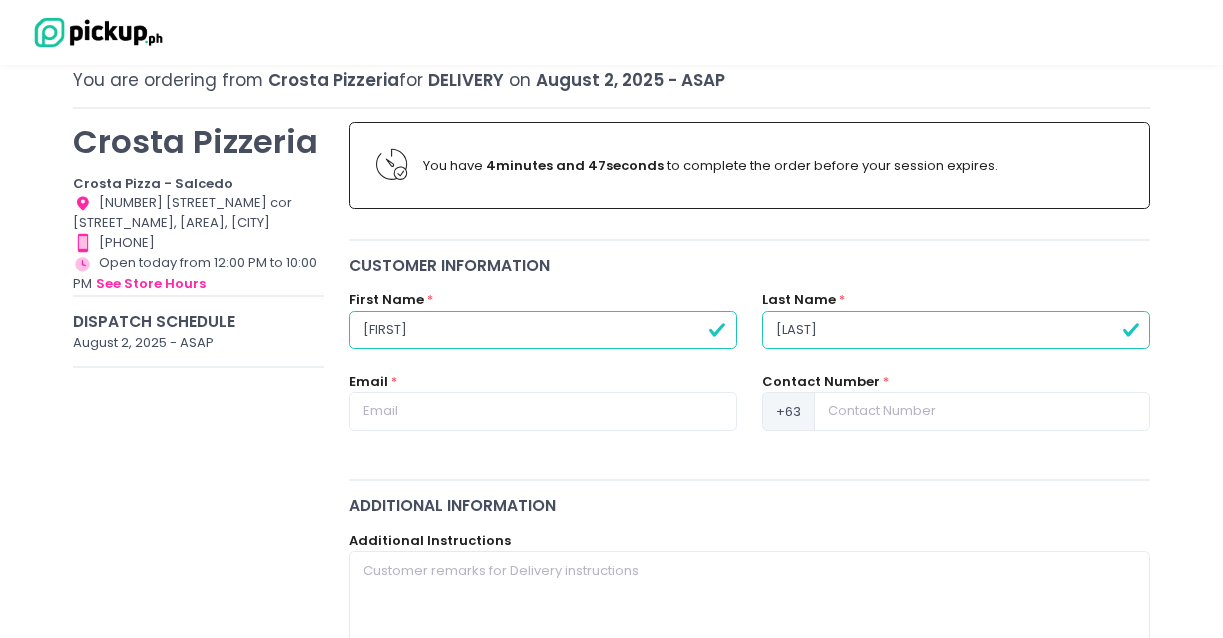 type on "[LAST]" 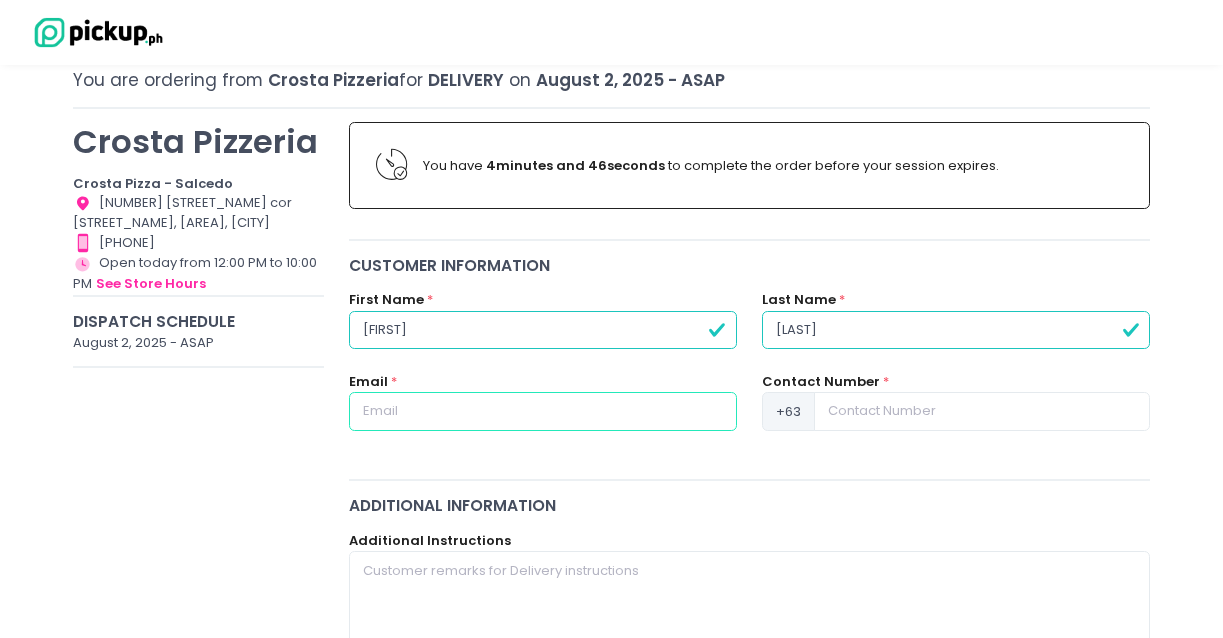 click at bounding box center [543, 411] 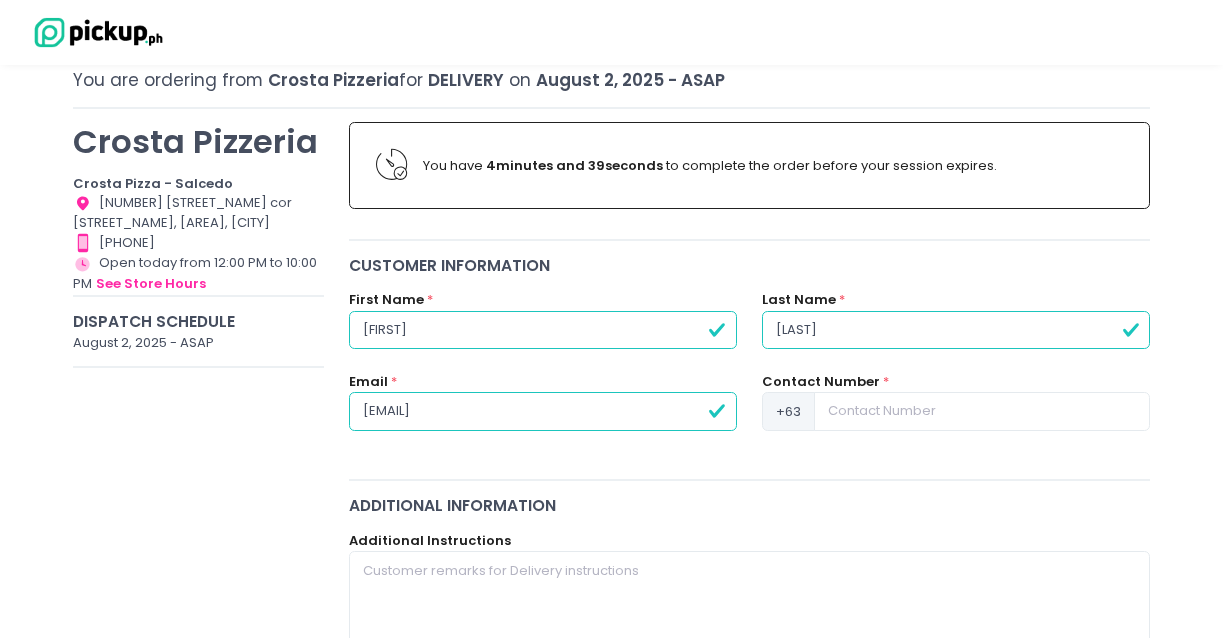 type on "[EMAIL]" 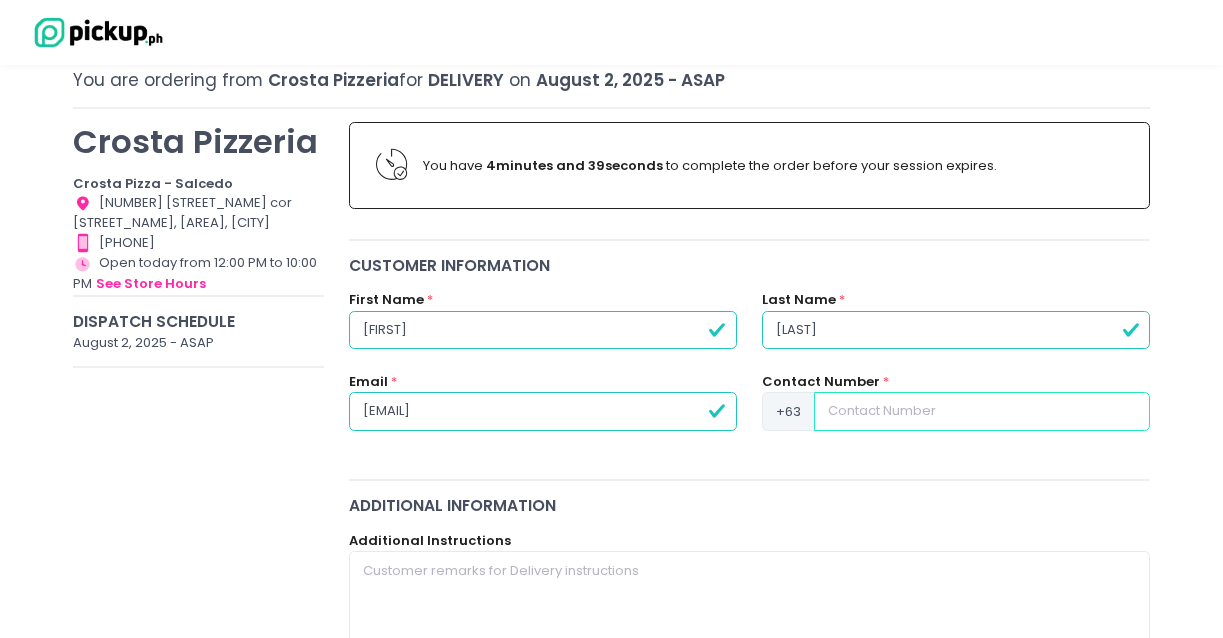 click at bounding box center [982, 411] 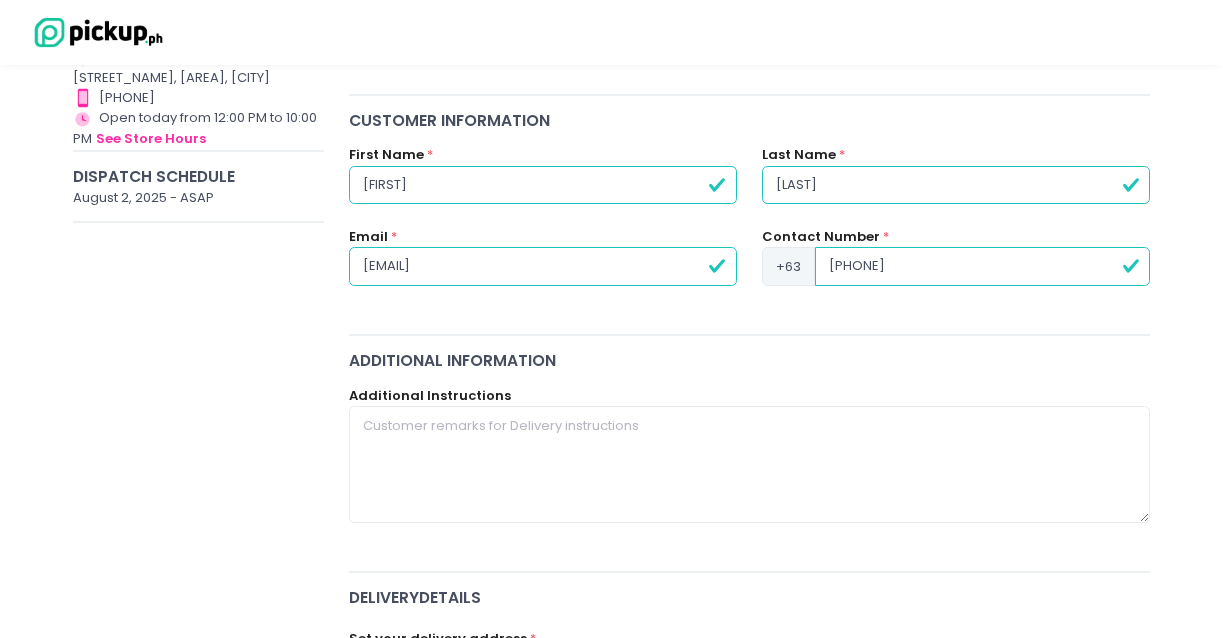scroll, scrollTop: 353, scrollLeft: 0, axis: vertical 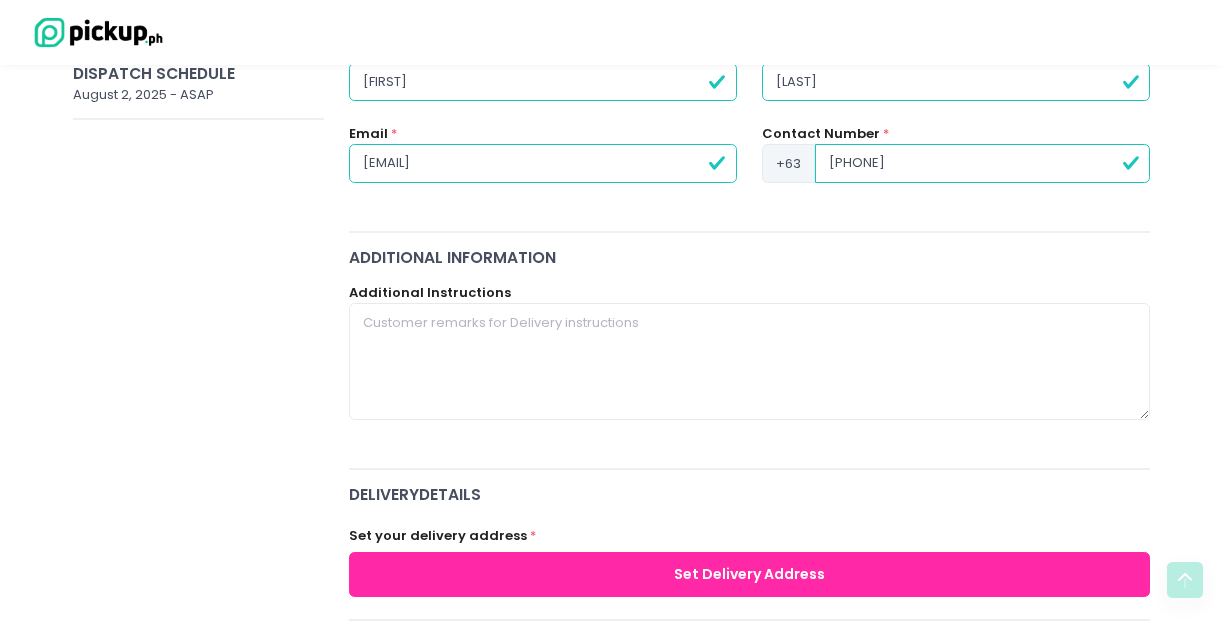 type on "[PHONE]" 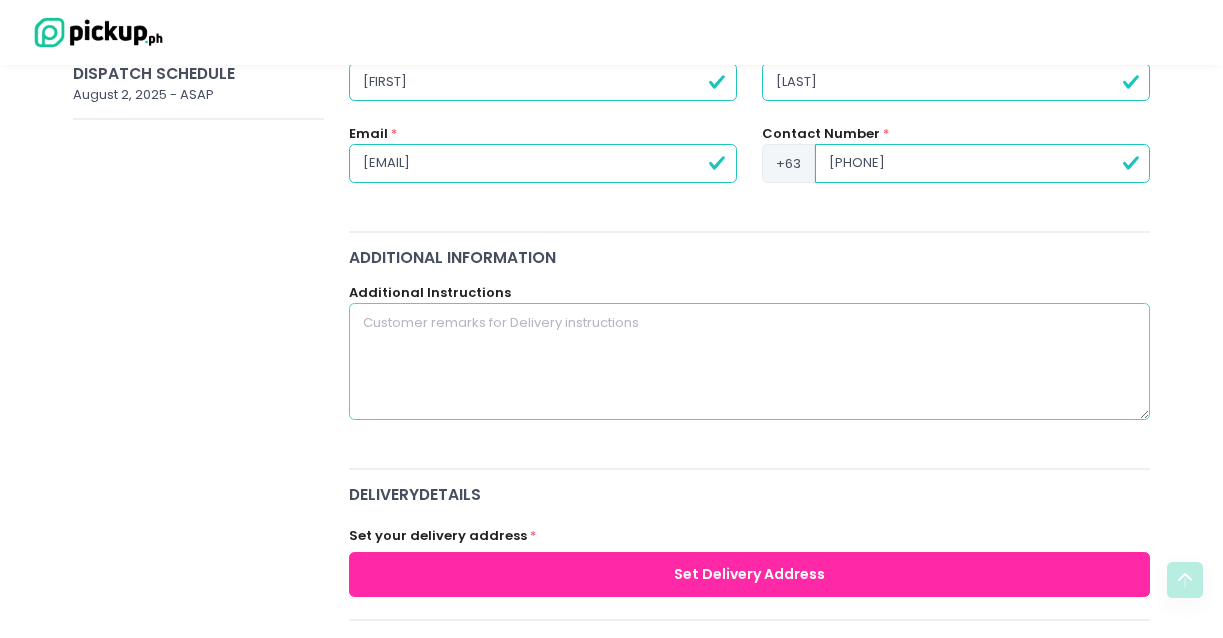 click at bounding box center (750, 361) 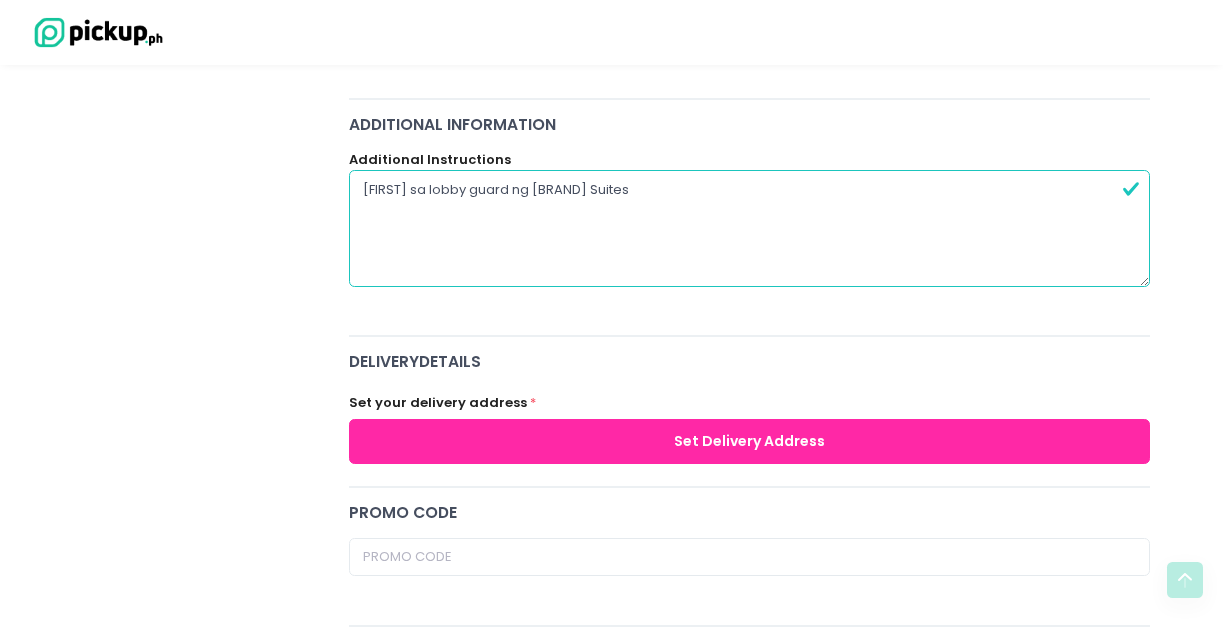 scroll, scrollTop: 495, scrollLeft: 0, axis: vertical 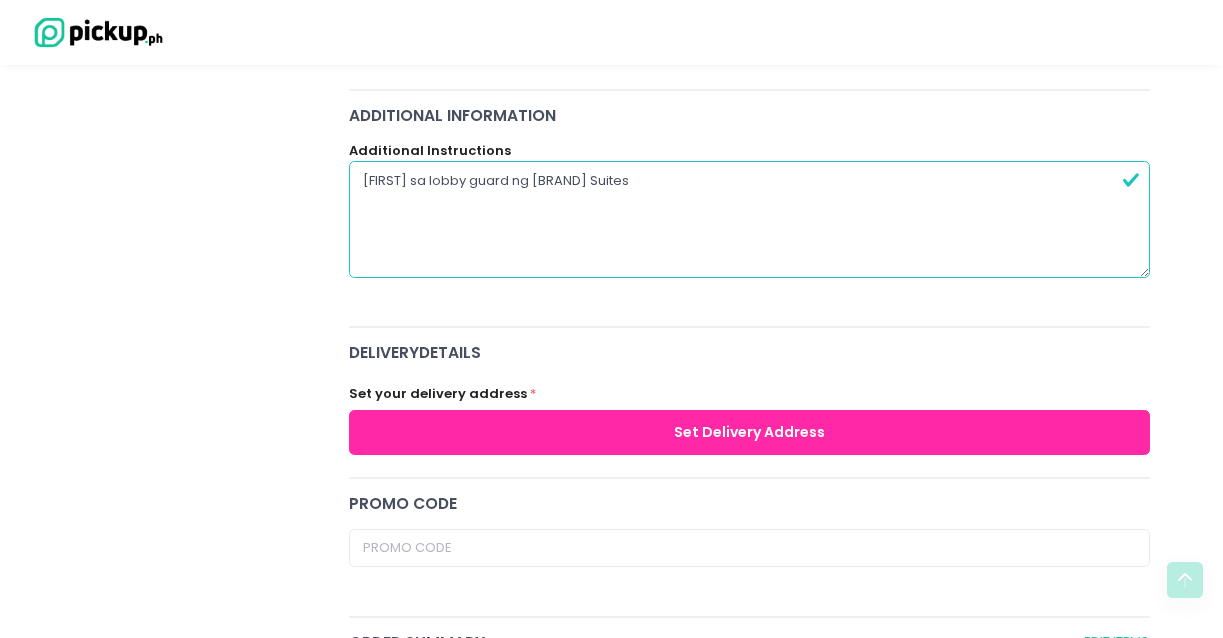 type on "[FIRST] sa lobby guard ng [BRAND] Suites" 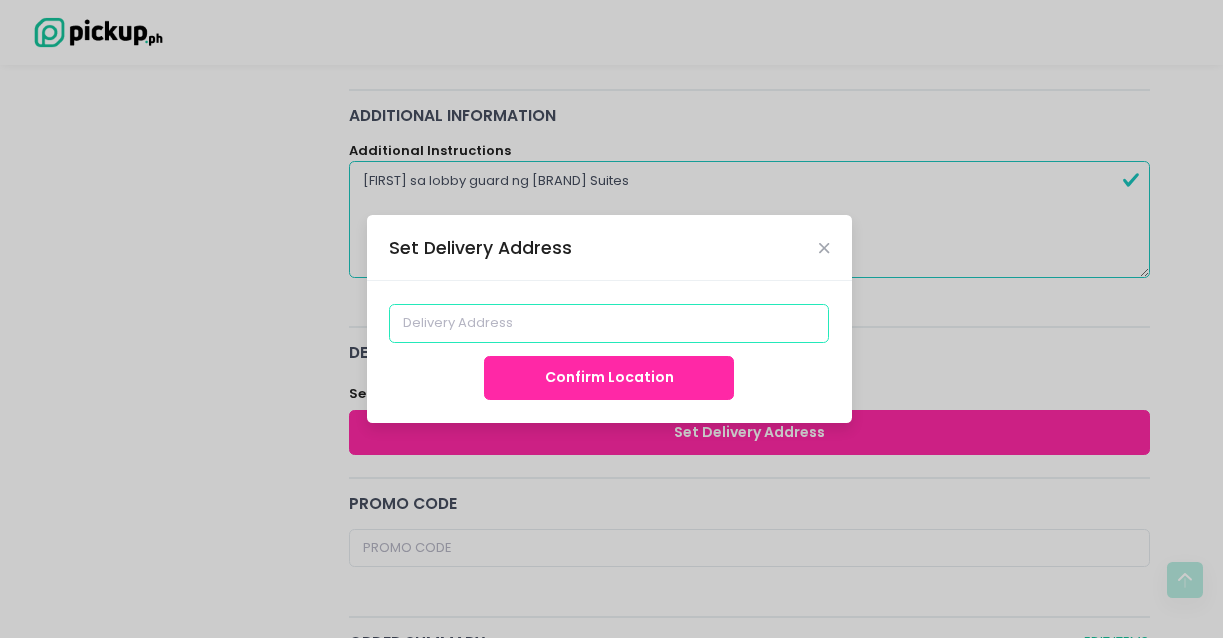 click at bounding box center (609, 323) 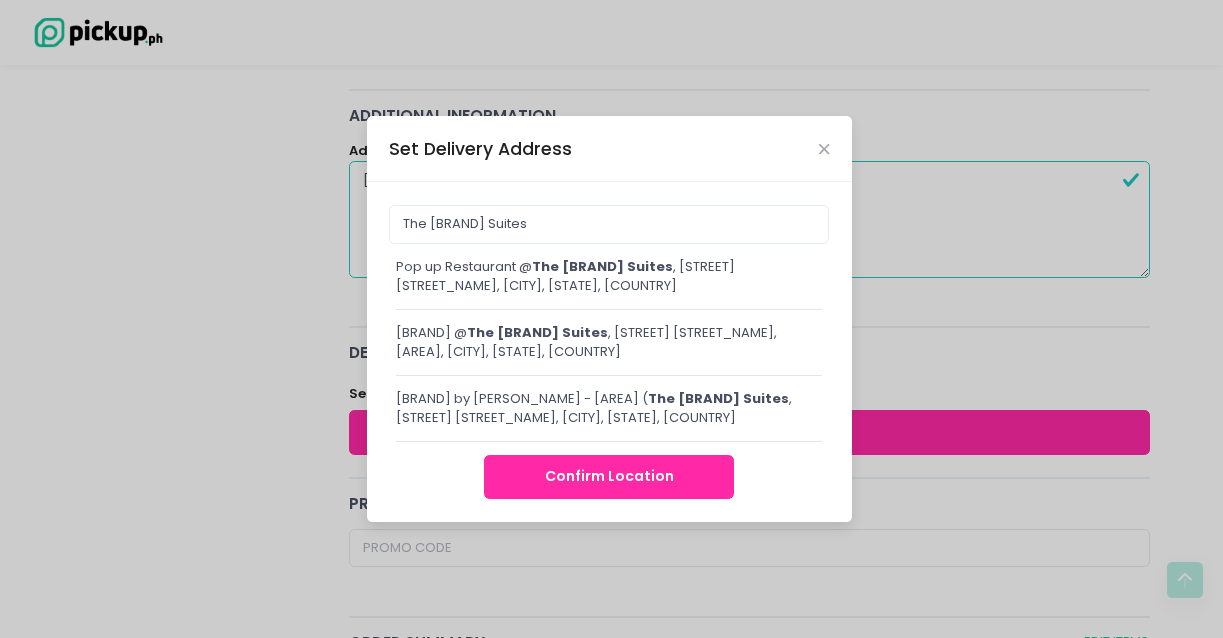 click on "Pop up Restaurant @ The [BRAND] Suites , [STREET] [STREET_NAME], [CITY], [STATE], [COUNTRY]" at bounding box center [609, 276] 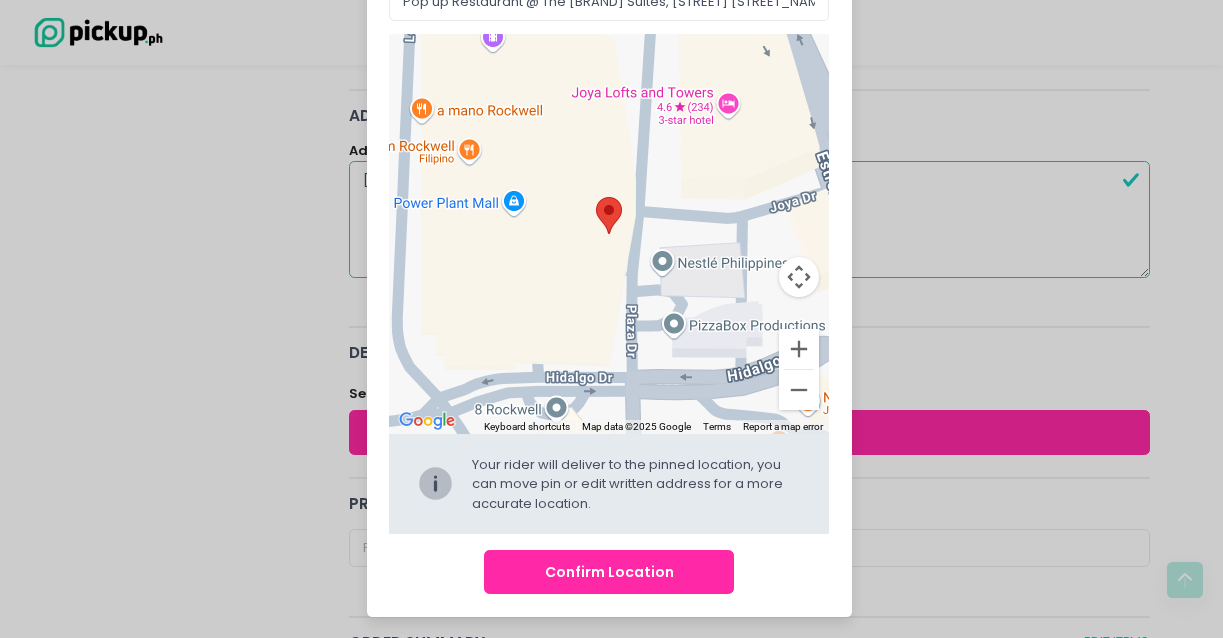 scroll, scrollTop: 131, scrollLeft: 0, axis: vertical 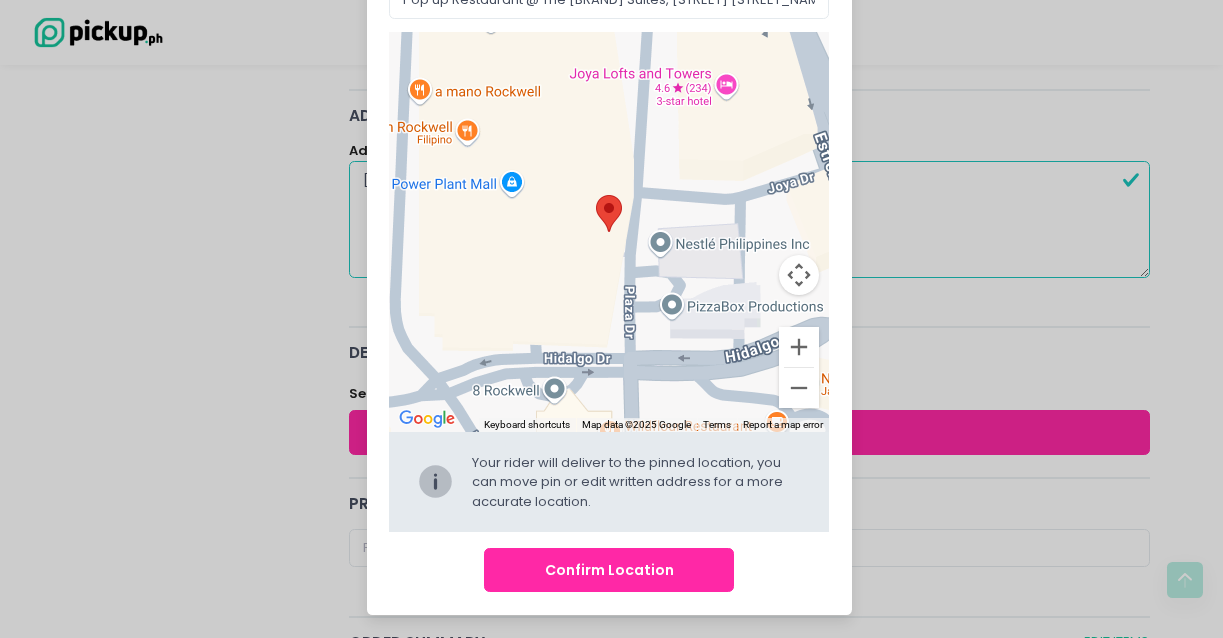 drag, startPoint x: 613, startPoint y: 218, endPoint x: 611, endPoint y: 203, distance: 15.132746 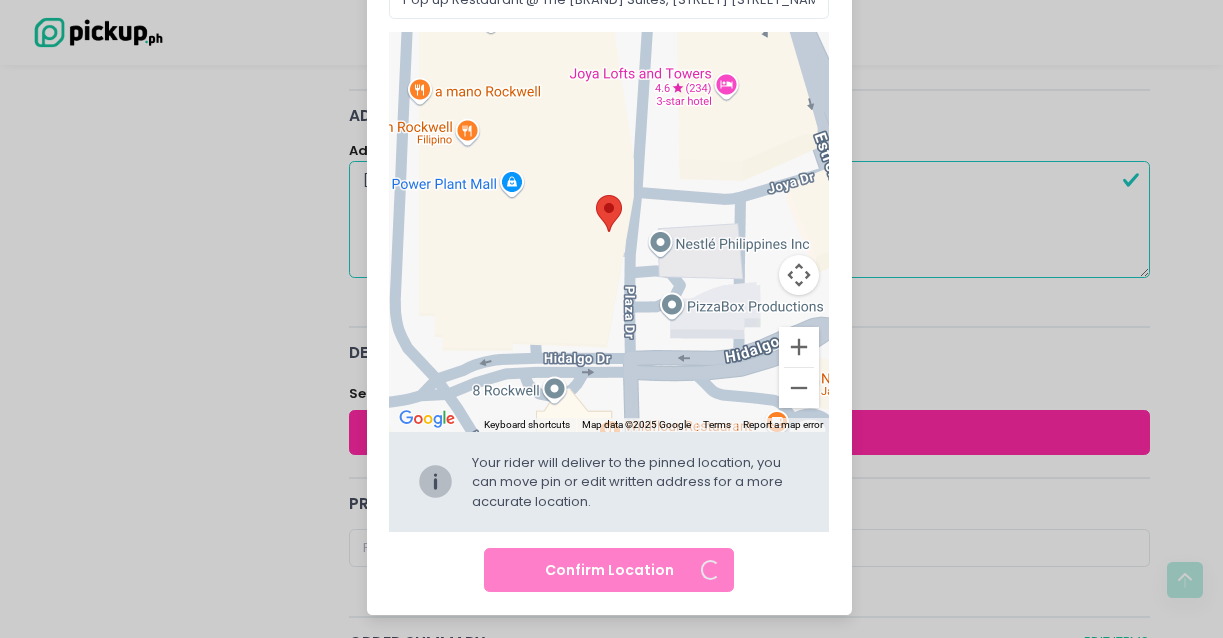 type on "[BRAND] [STREET_NAME], [CITY], [STATE], [COUNTRY]" 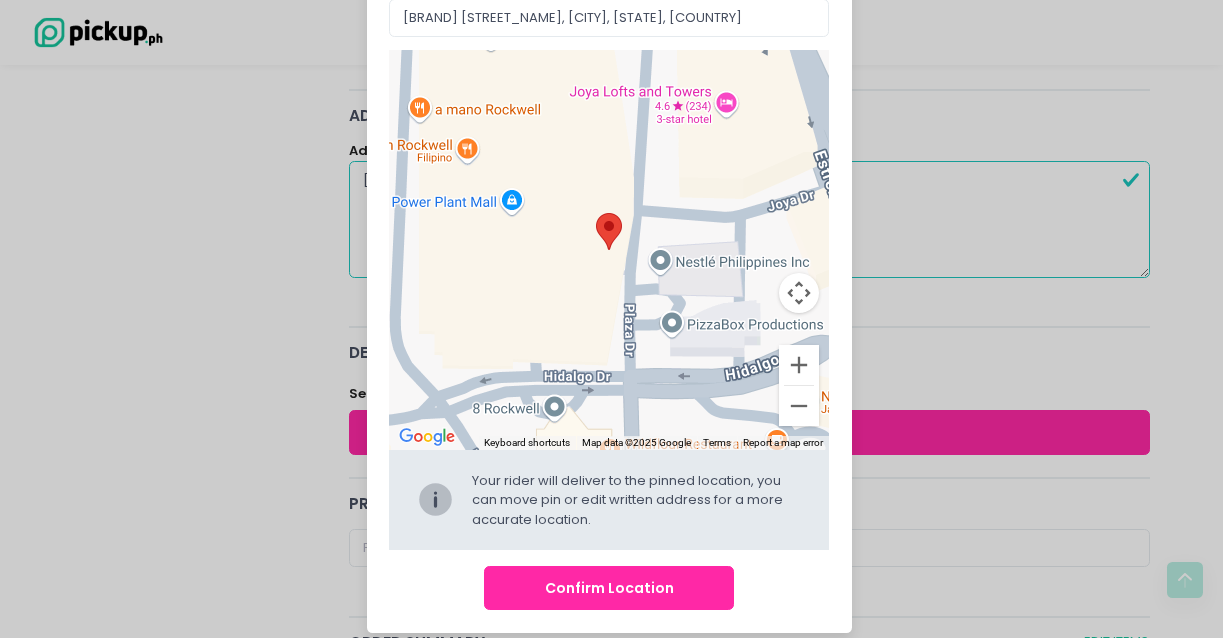 scroll, scrollTop: 131, scrollLeft: 0, axis: vertical 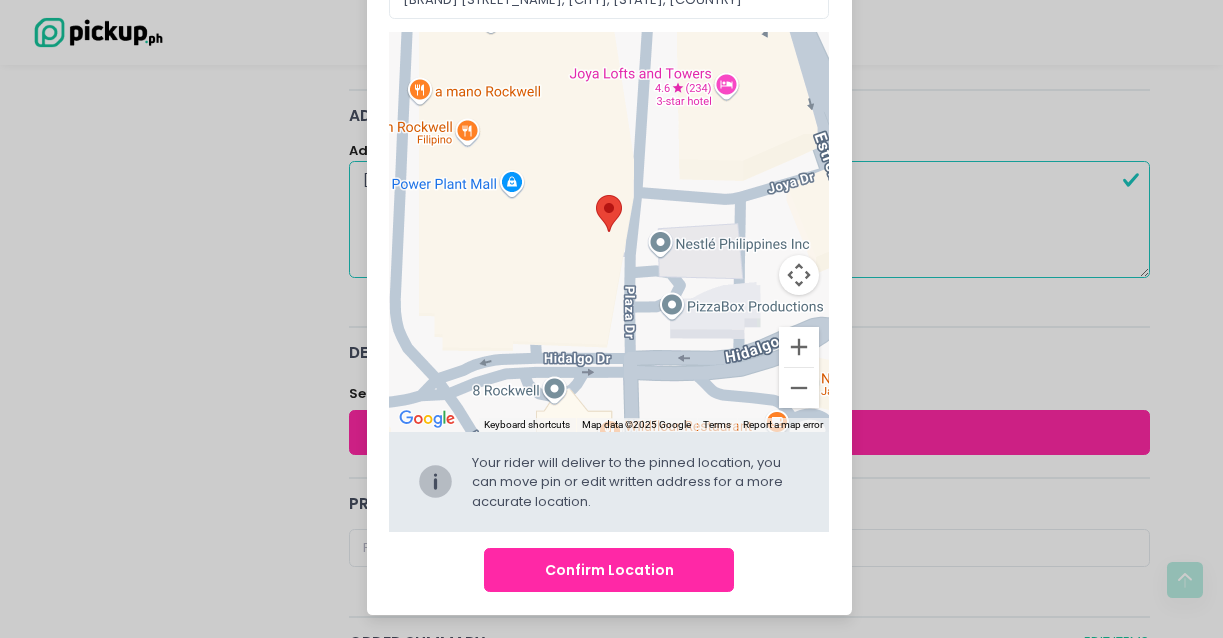 click on "Confirm Location" at bounding box center [609, 570] 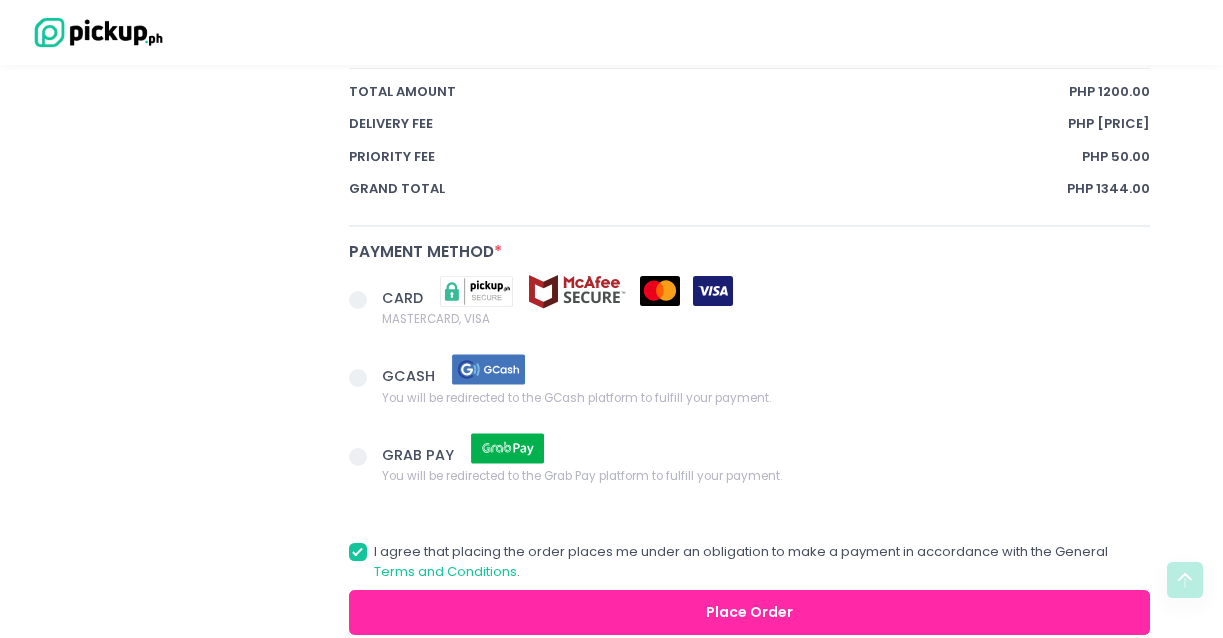 scroll, scrollTop: 1353, scrollLeft: 0, axis: vertical 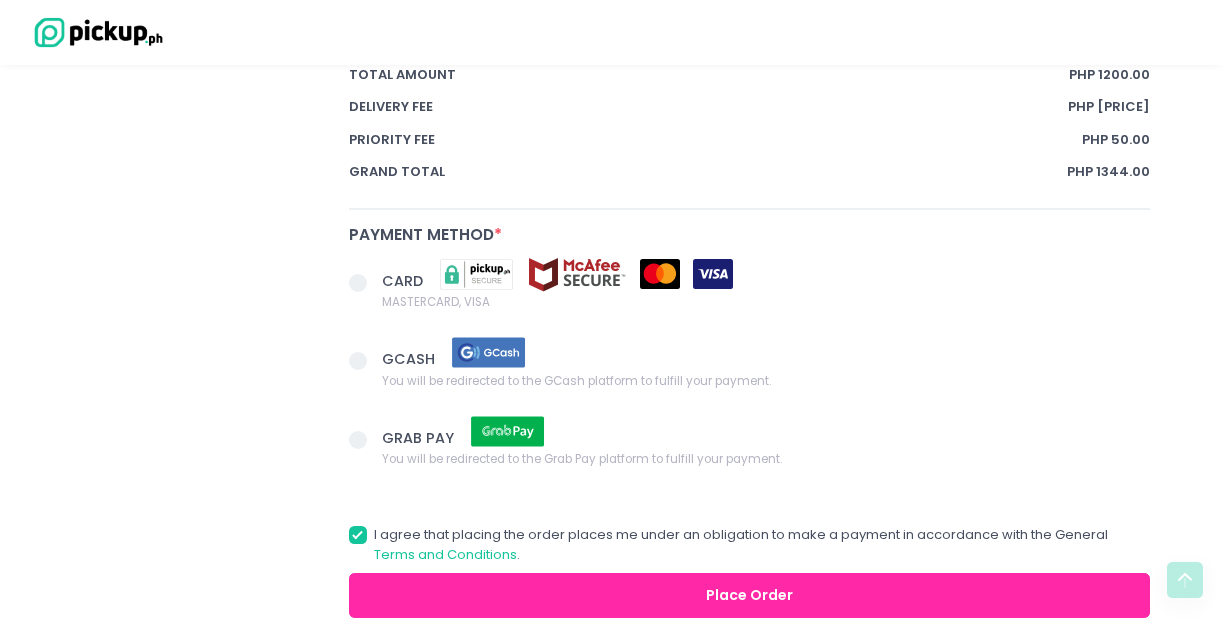 click at bounding box center [358, 283] 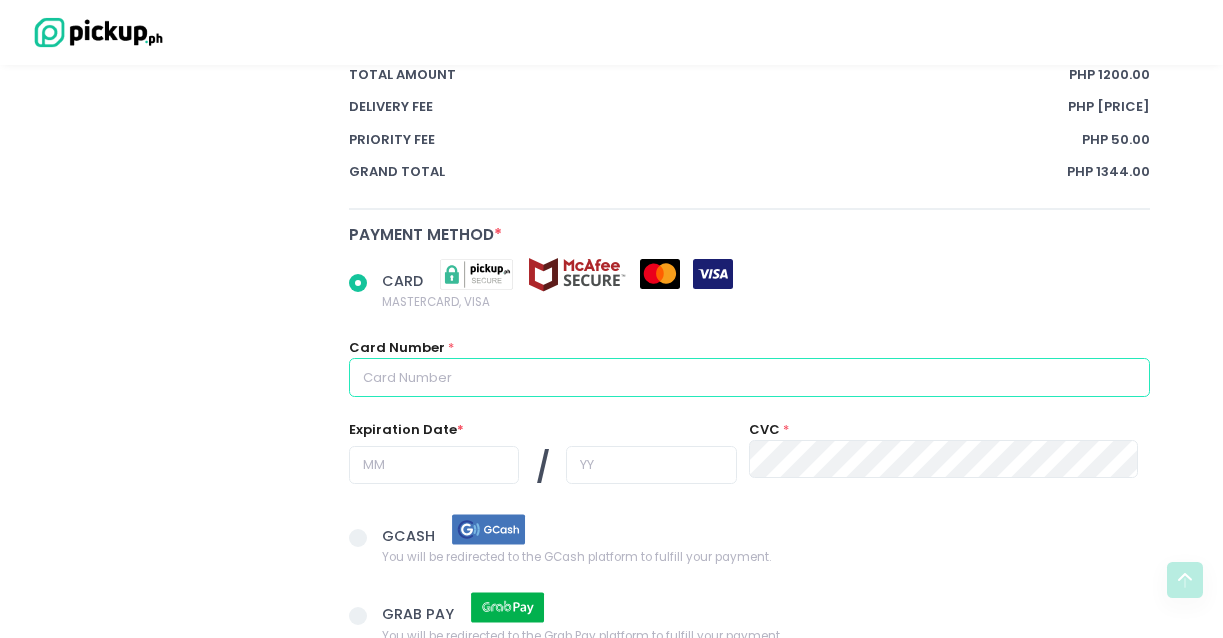 click at bounding box center (750, 377) 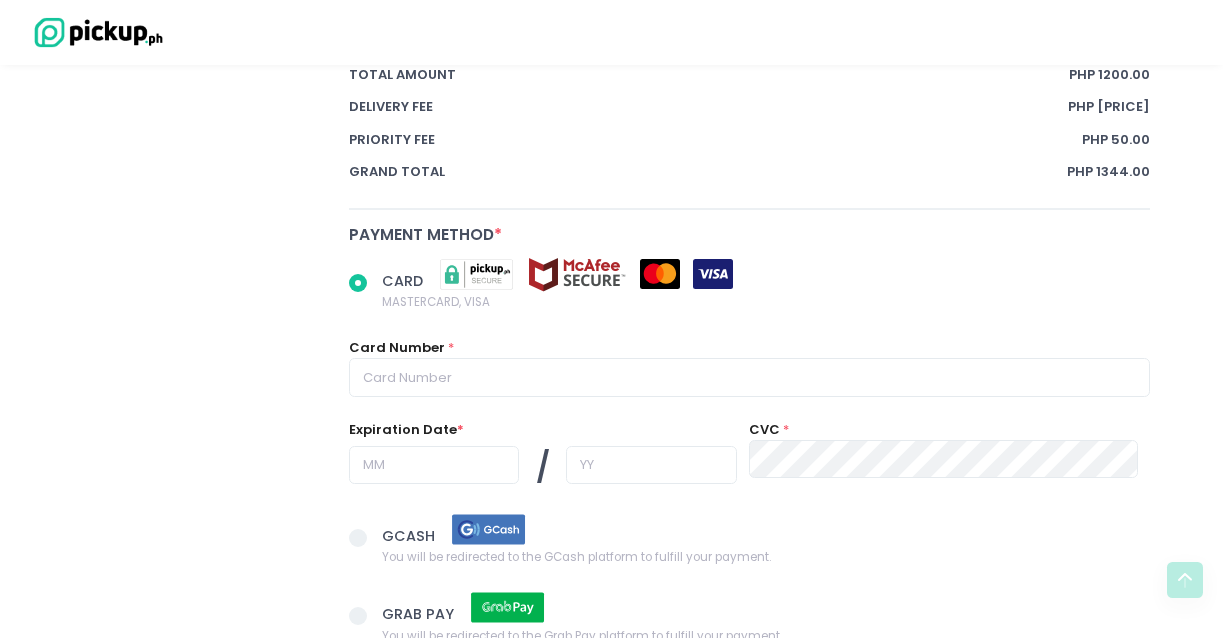 radio on "true" 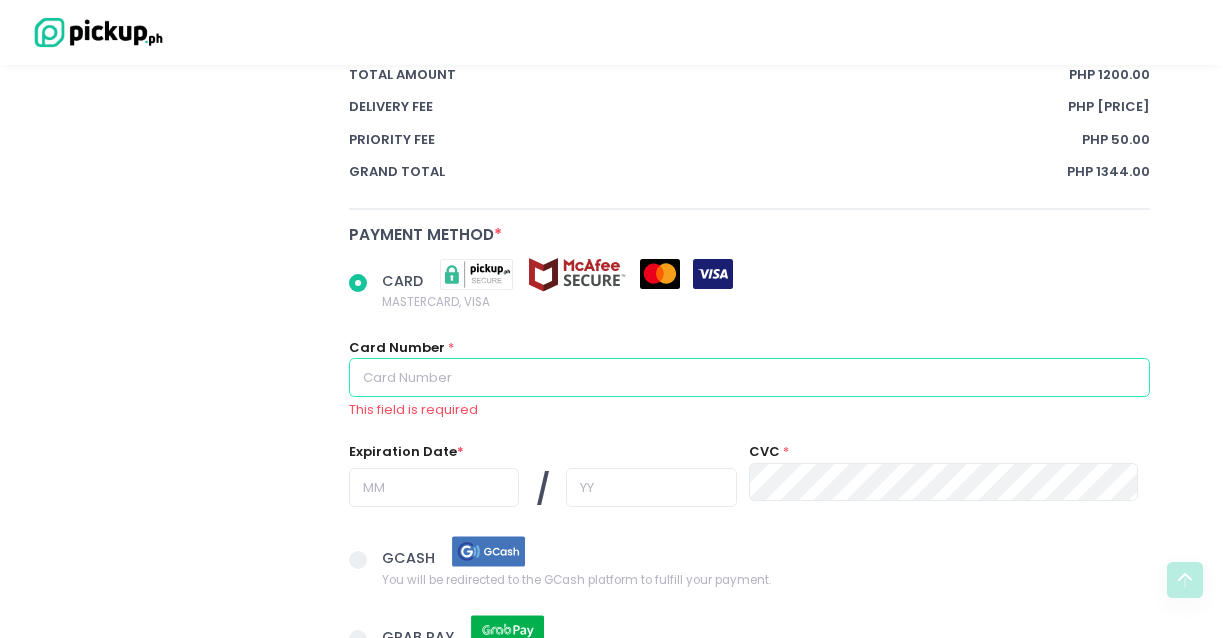 type on "[CREDIT_CARD]" 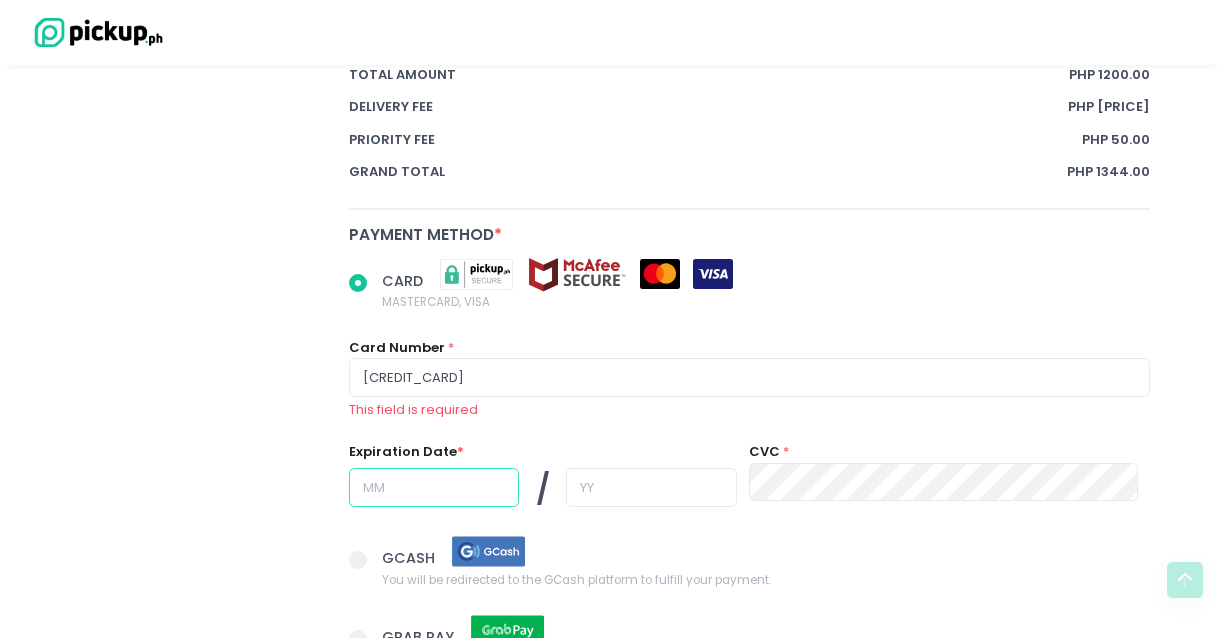 type on "04" 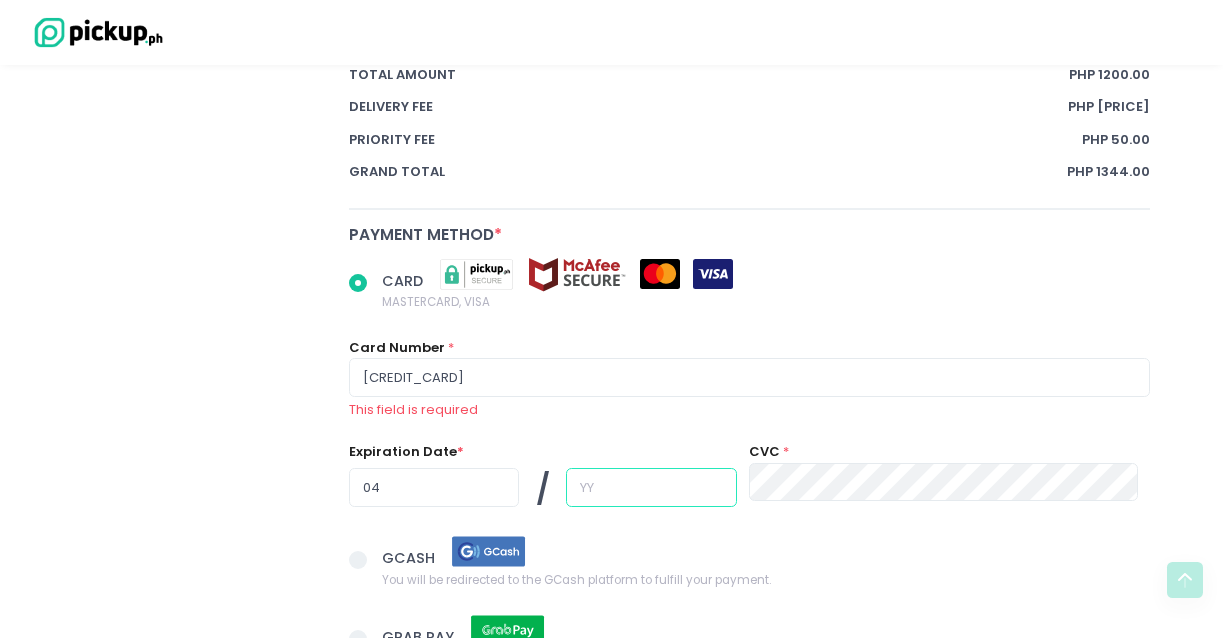 type on "29" 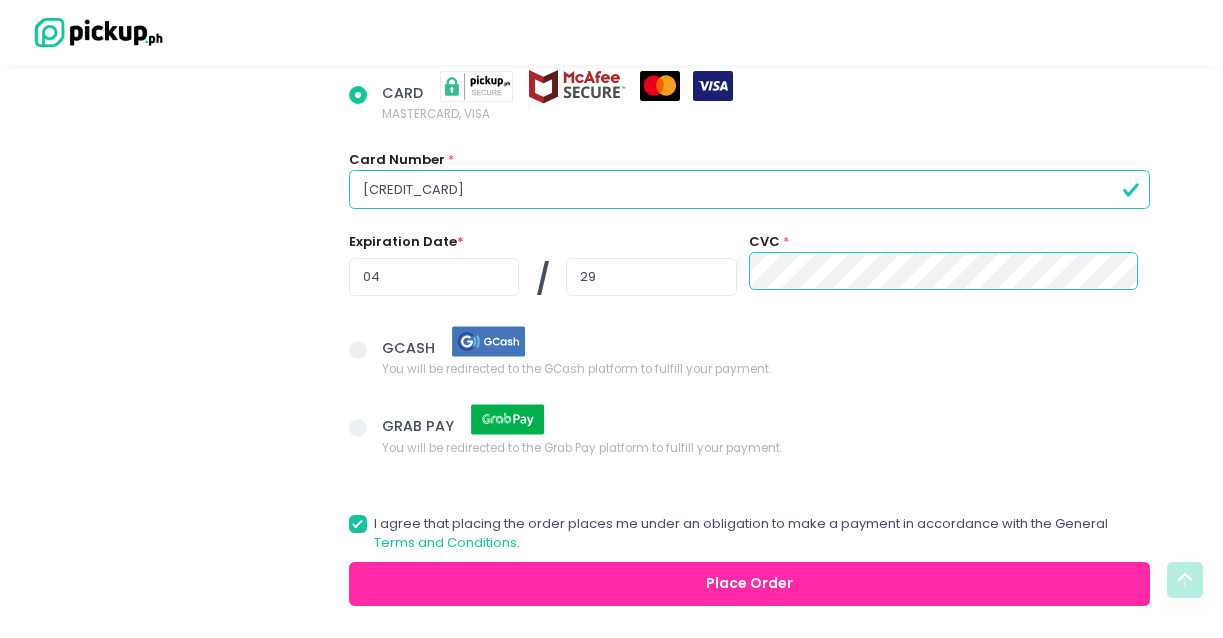 scroll, scrollTop: 1610, scrollLeft: 0, axis: vertical 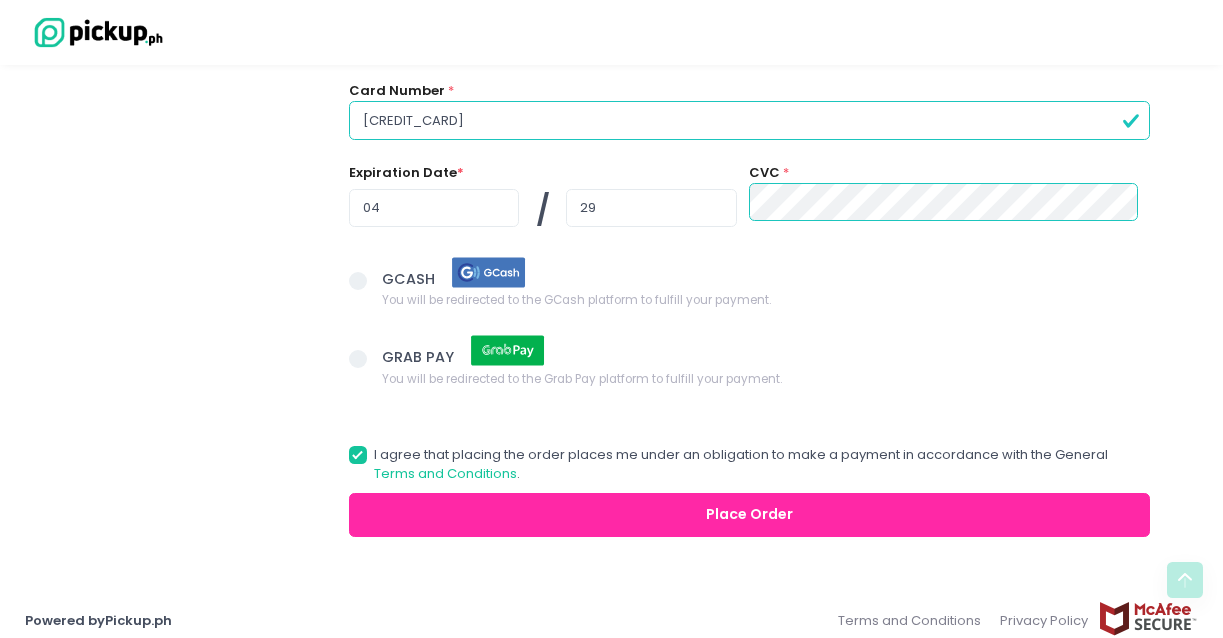 click on "Place Order" at bounding box center [750, 515] 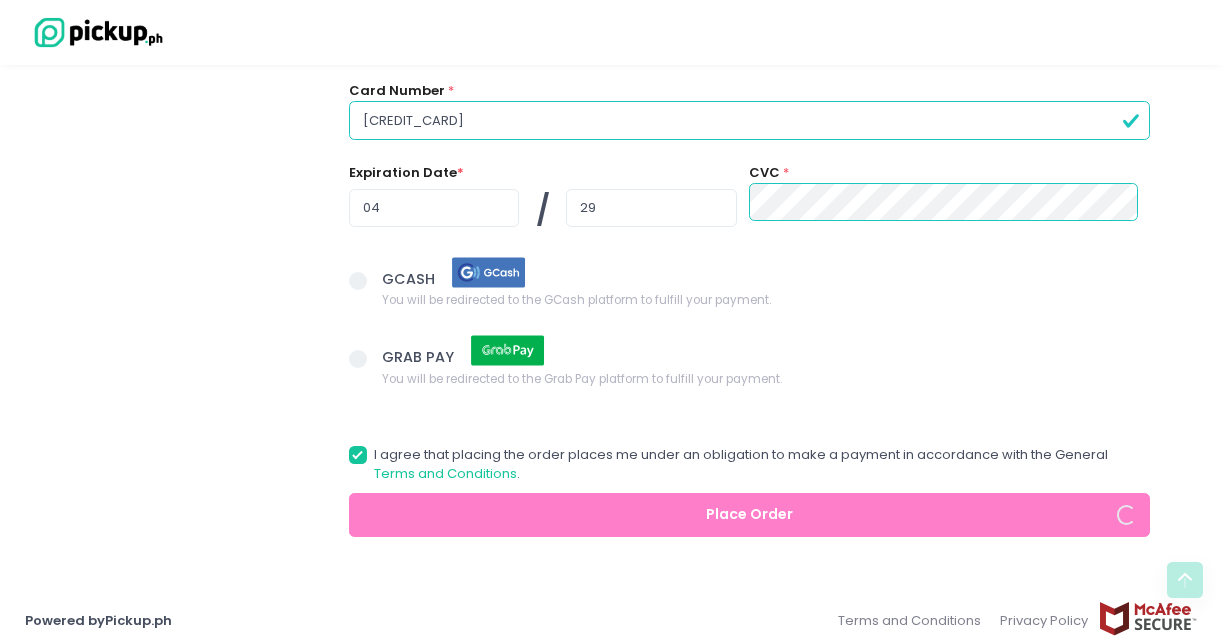 radio on "true" 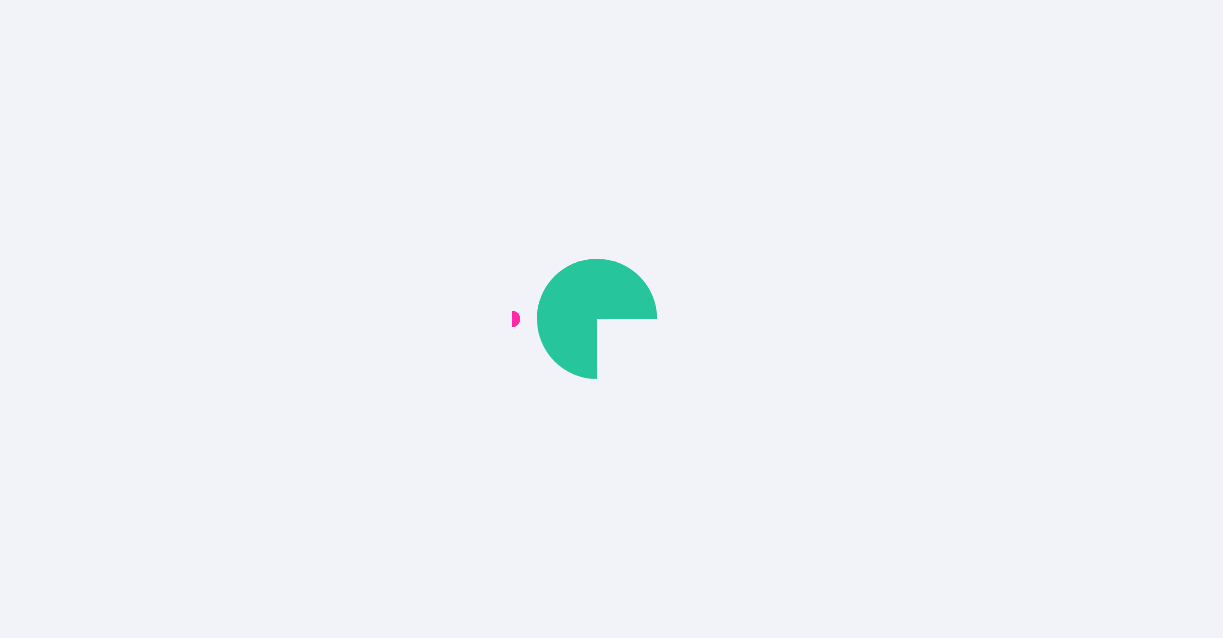 scroll, scrollTop: 0, scrollLeft: 0, axis: both 